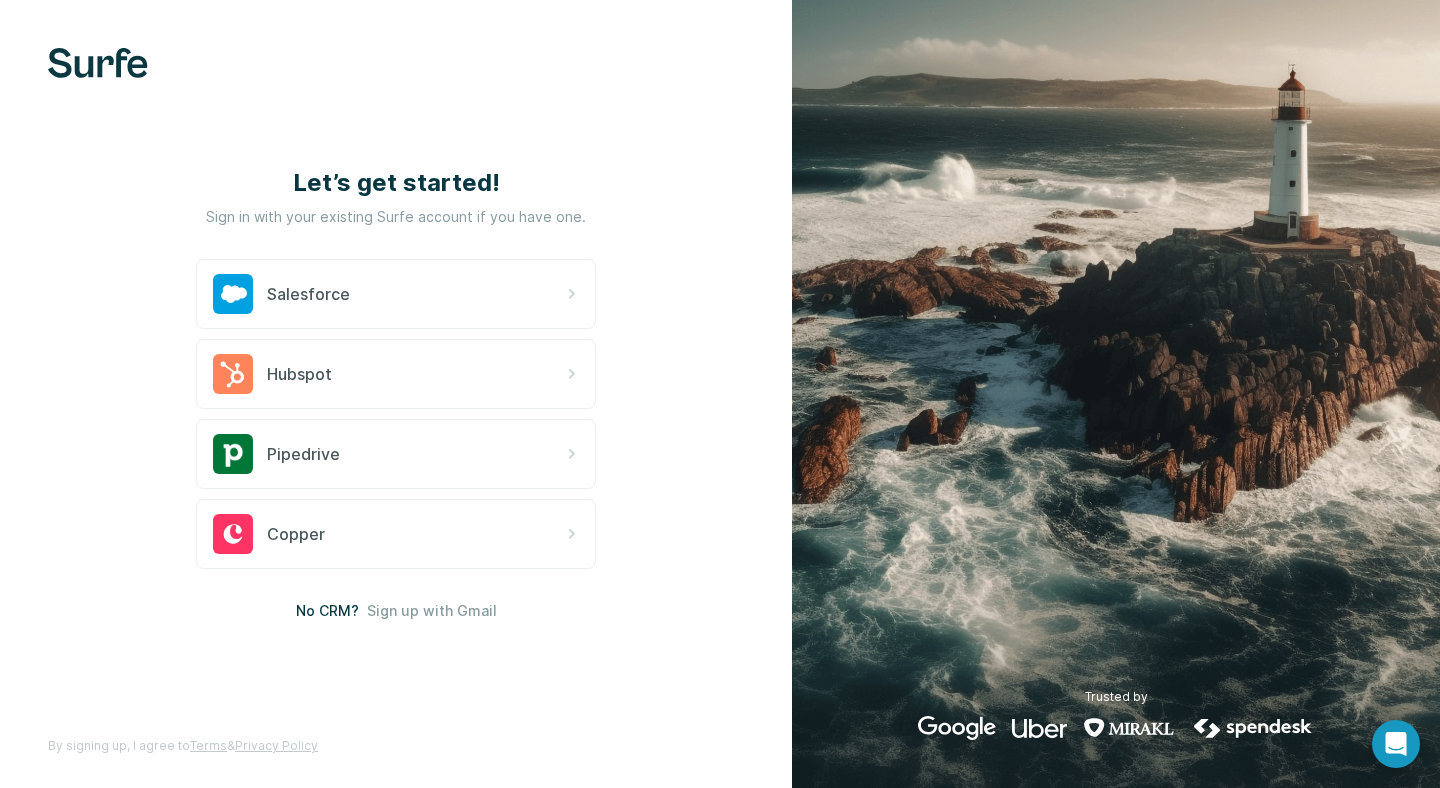 scroll, scrollTop: 0, scrollLeft: 0, axis: both 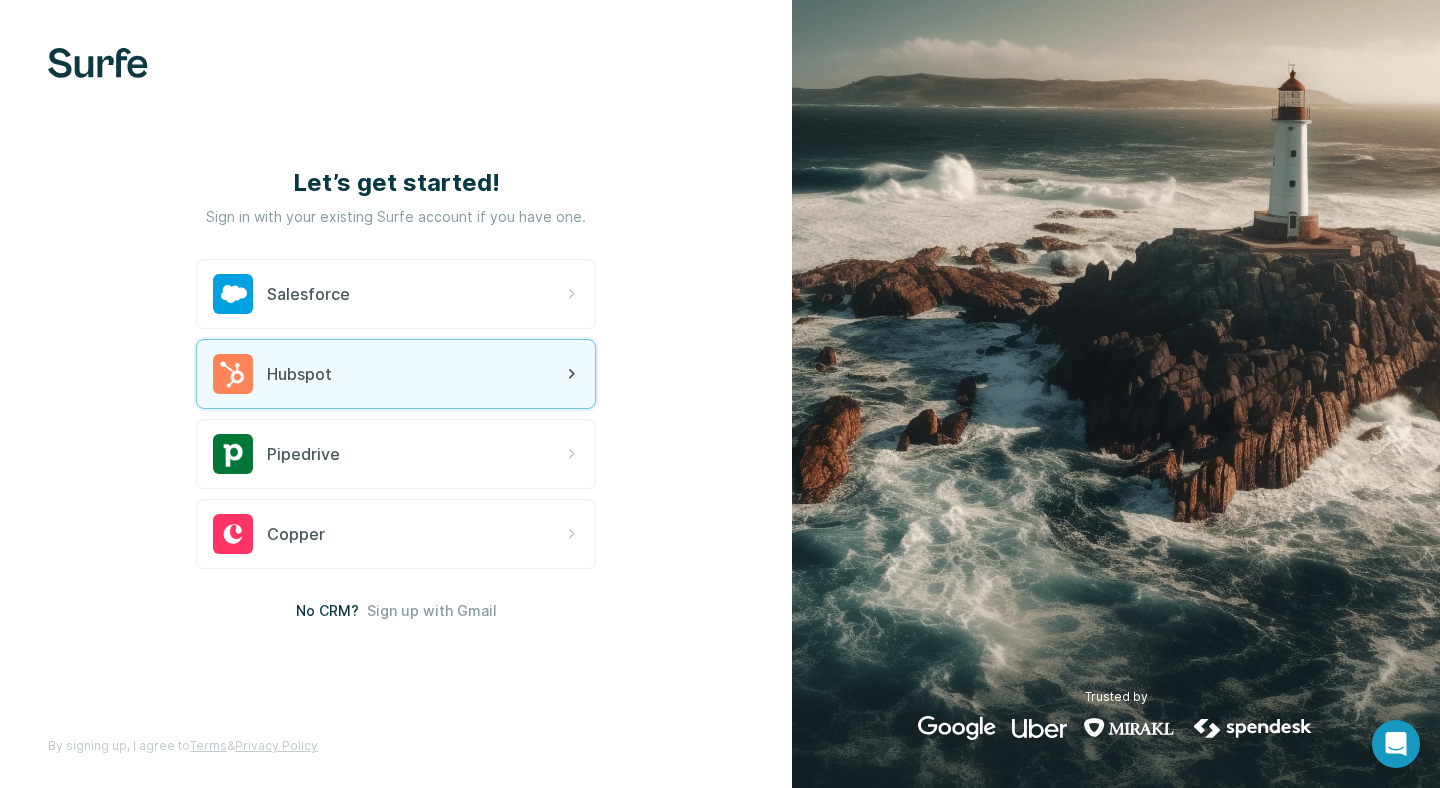 click on "Hubspot" at bounding box center (396, 374) 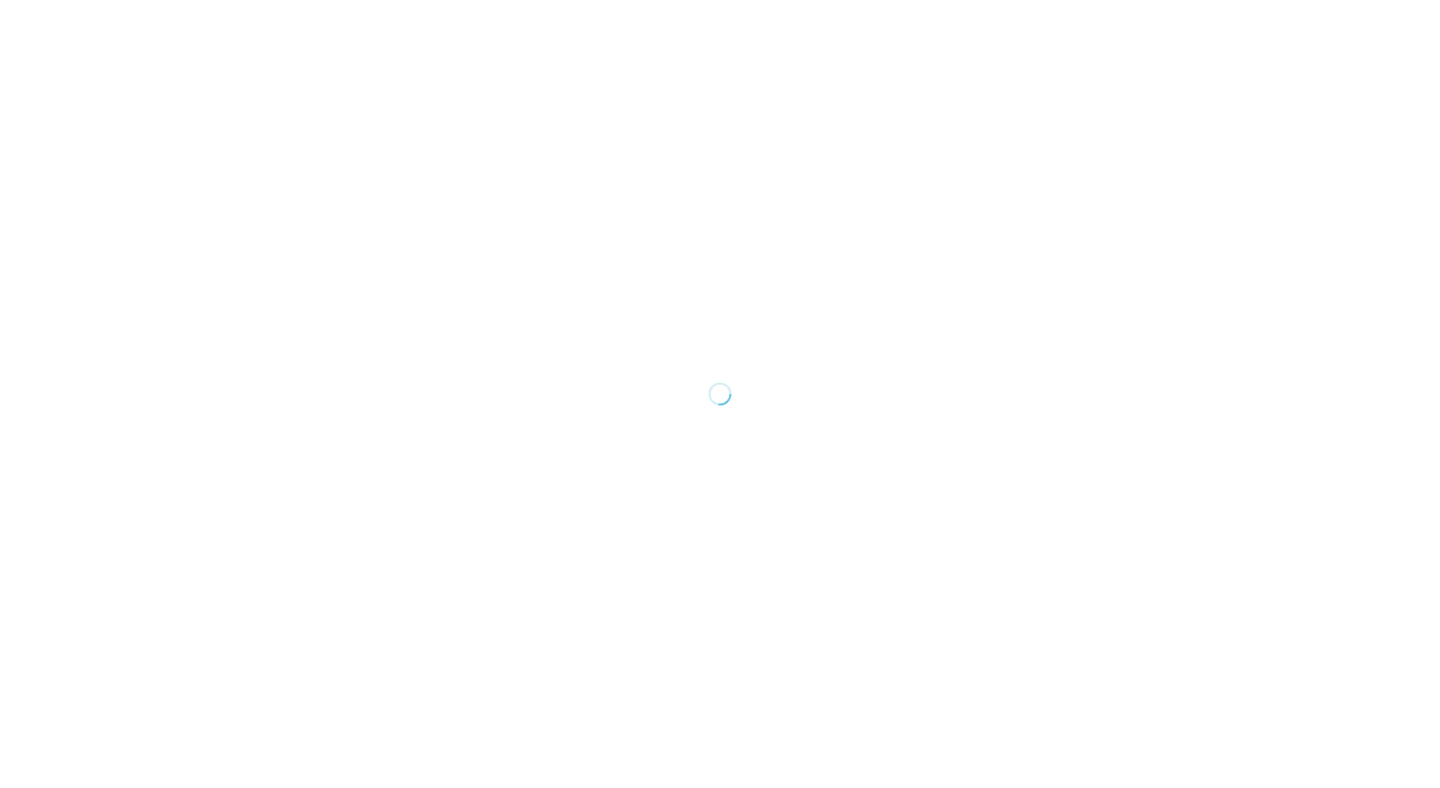 scroll, scrollTop: 0, scrollLeft: 0, axis: both 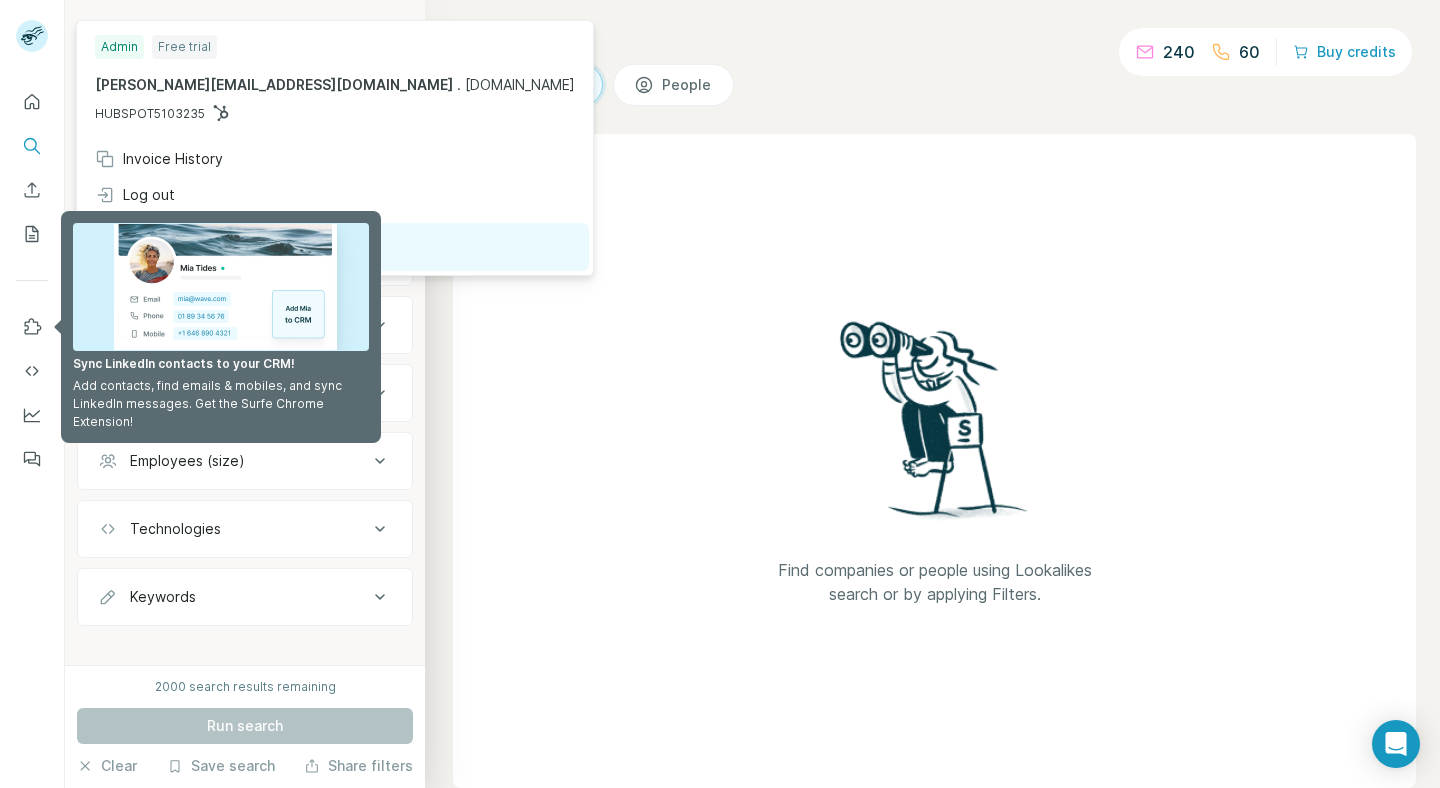 click on "Find companies or people using Lookalikes search or by applying Filters." at bounding box center (934, 461) 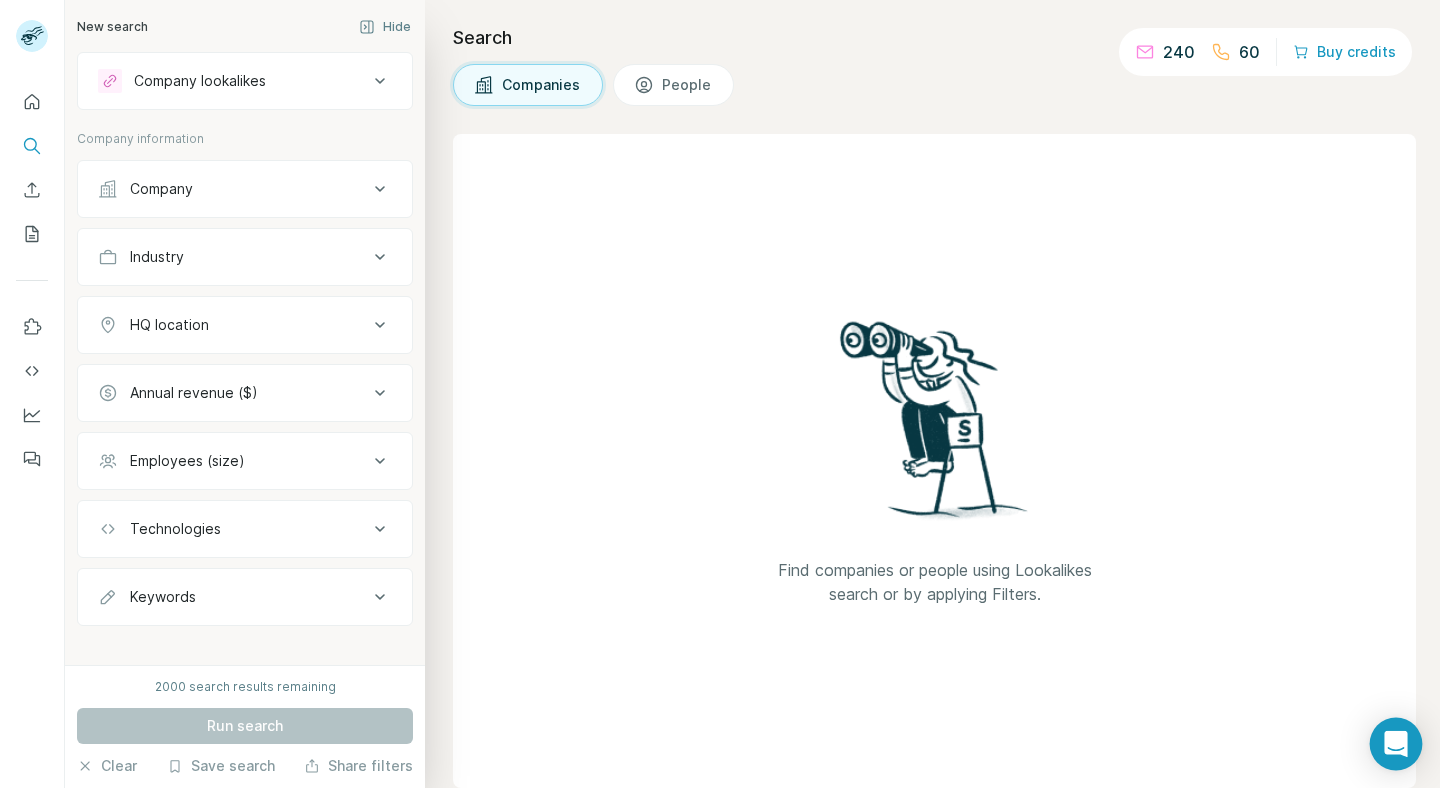 click 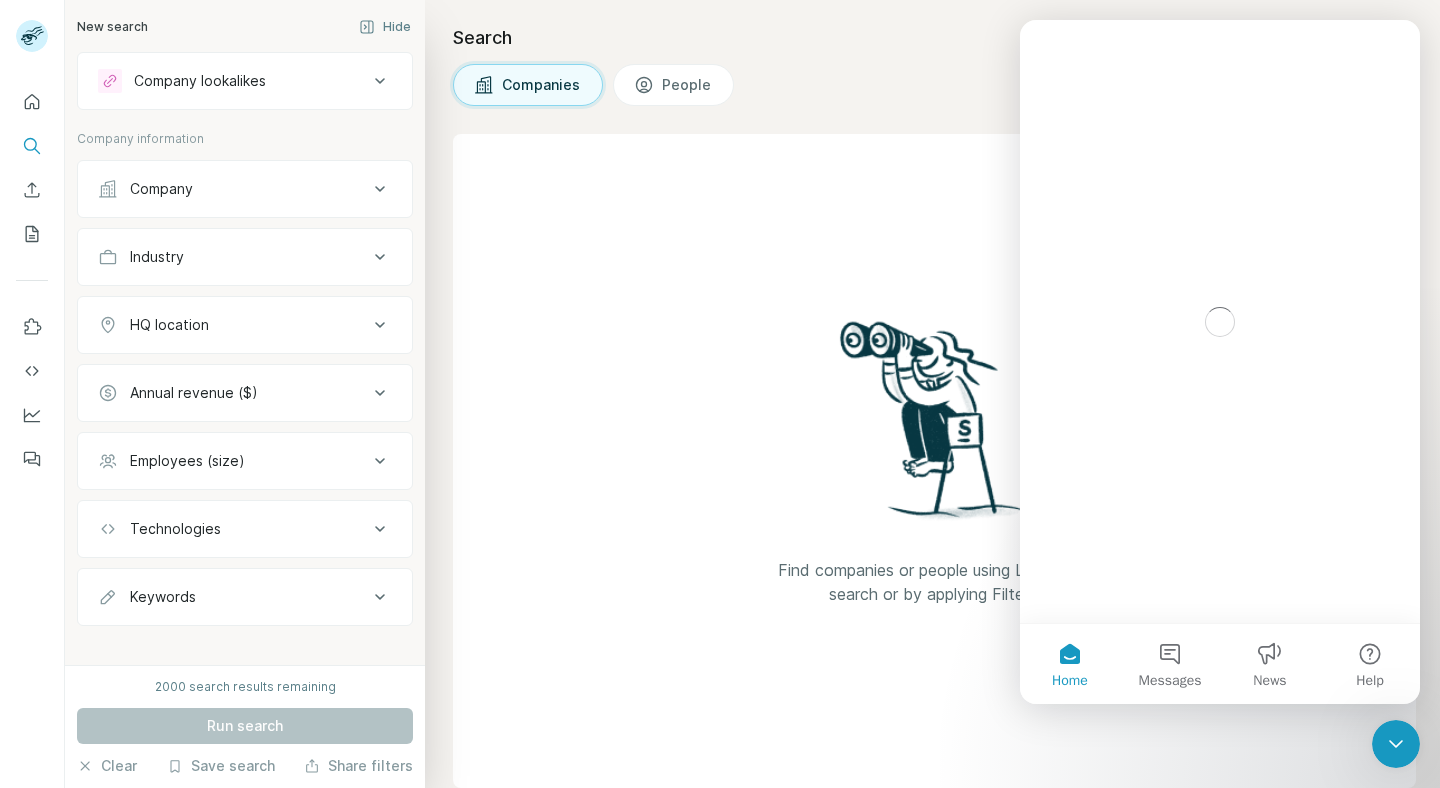 scroll, scrollTop: 0, scrollLeft: 0, axis: both 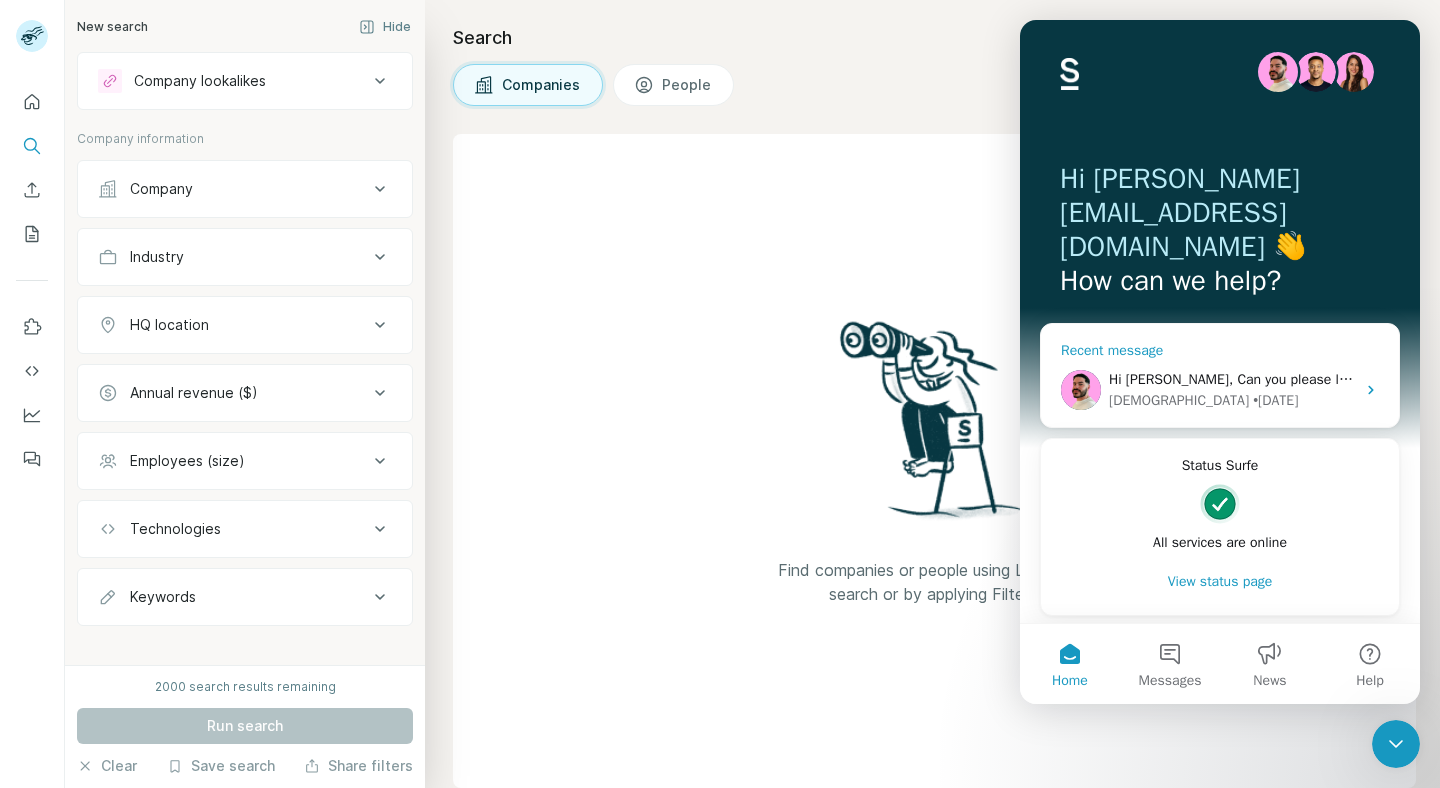 click on "•  5d ago" at bounding box center (1275, 400) 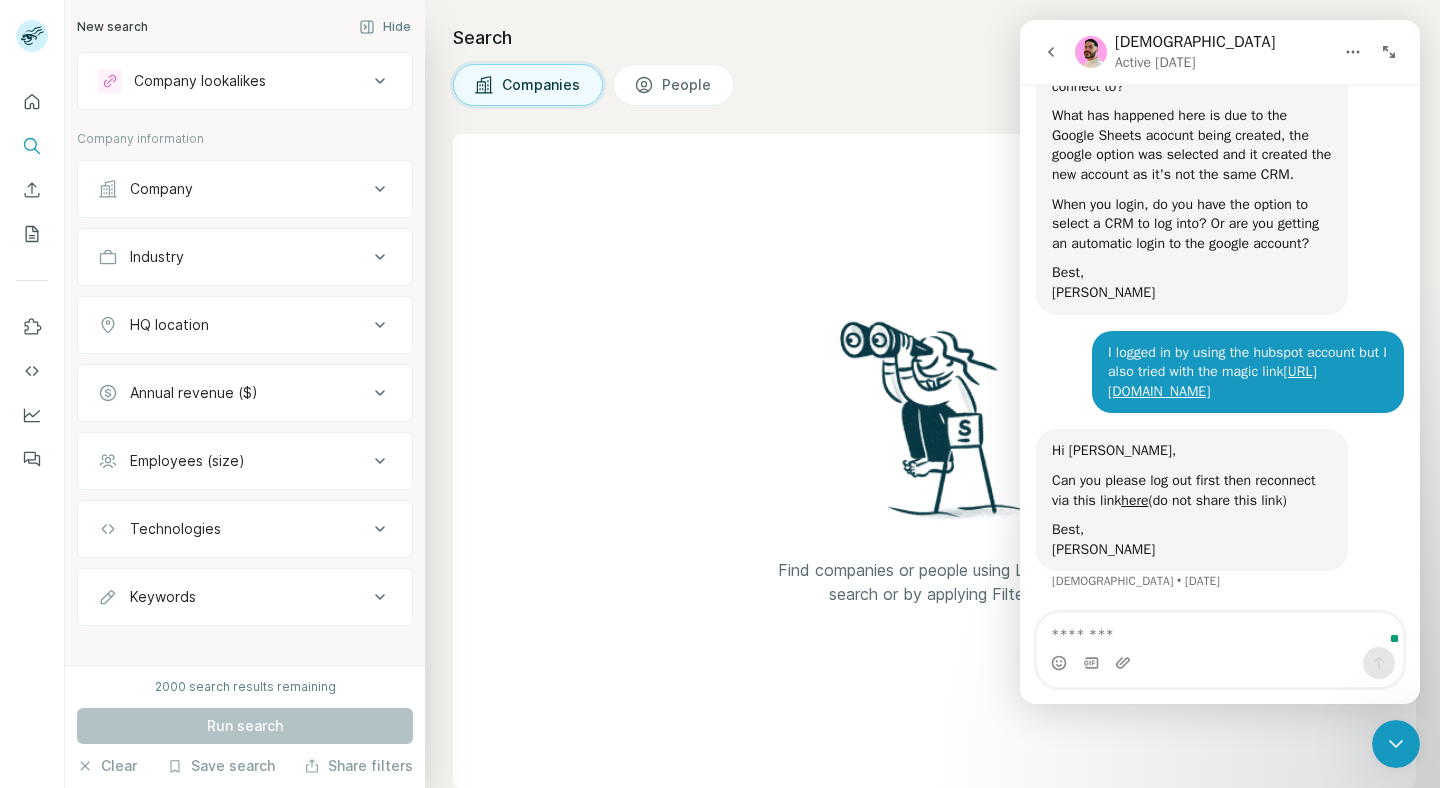 scroll, scrollTop: 9373, scrollLeft: 0, axis: vertical 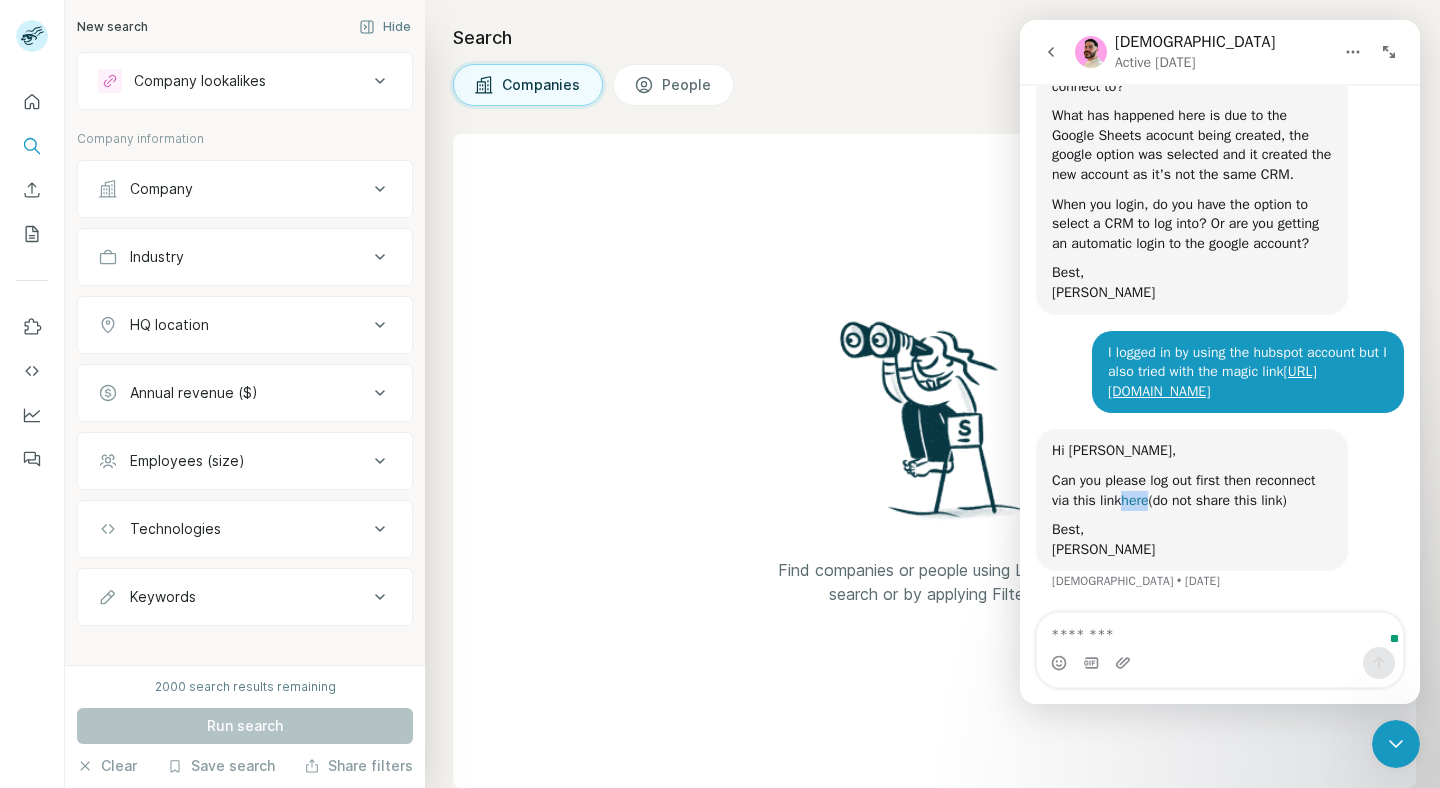 click on "here" at bounding box center (1134, 500) 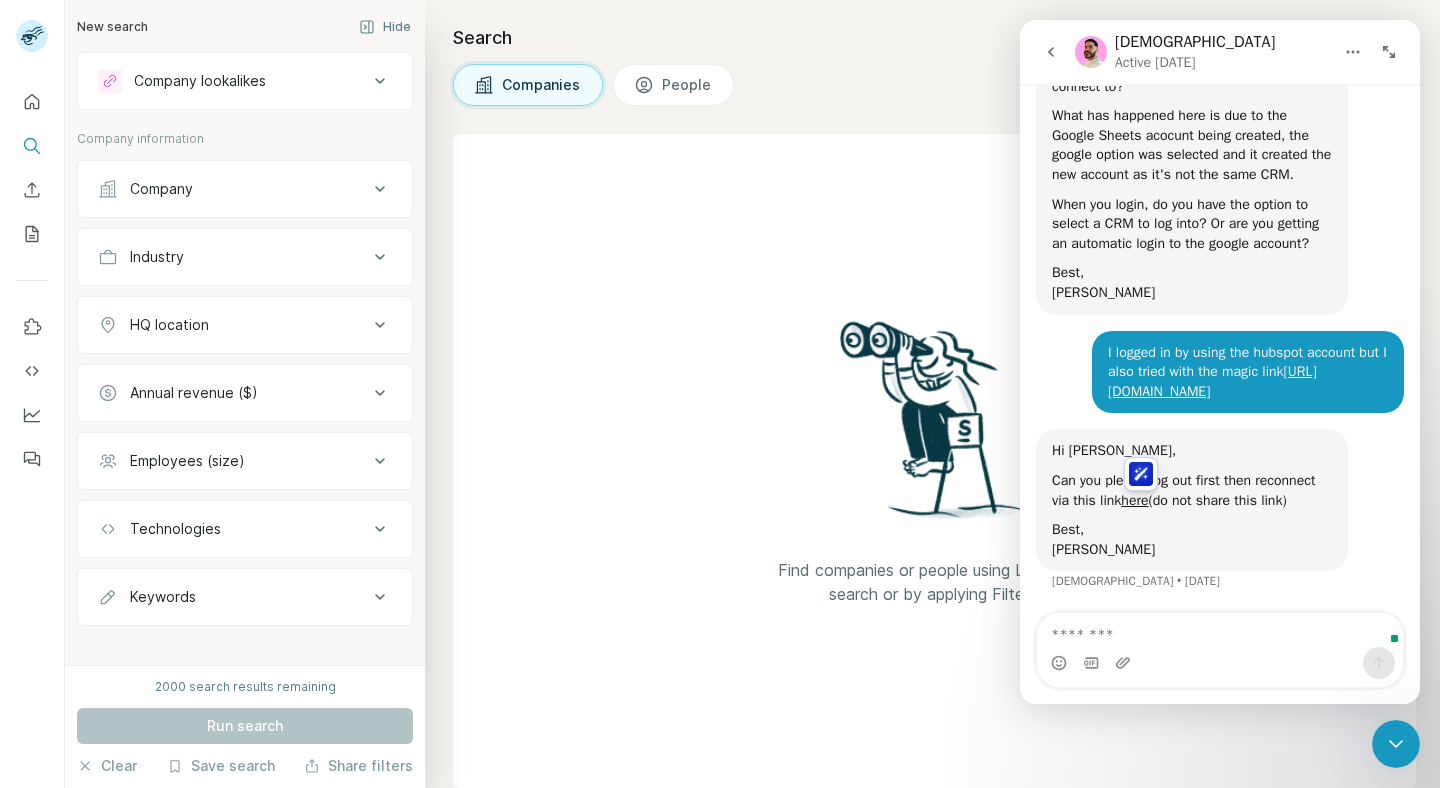 click on "Best," at bounding box center [1192, 530] 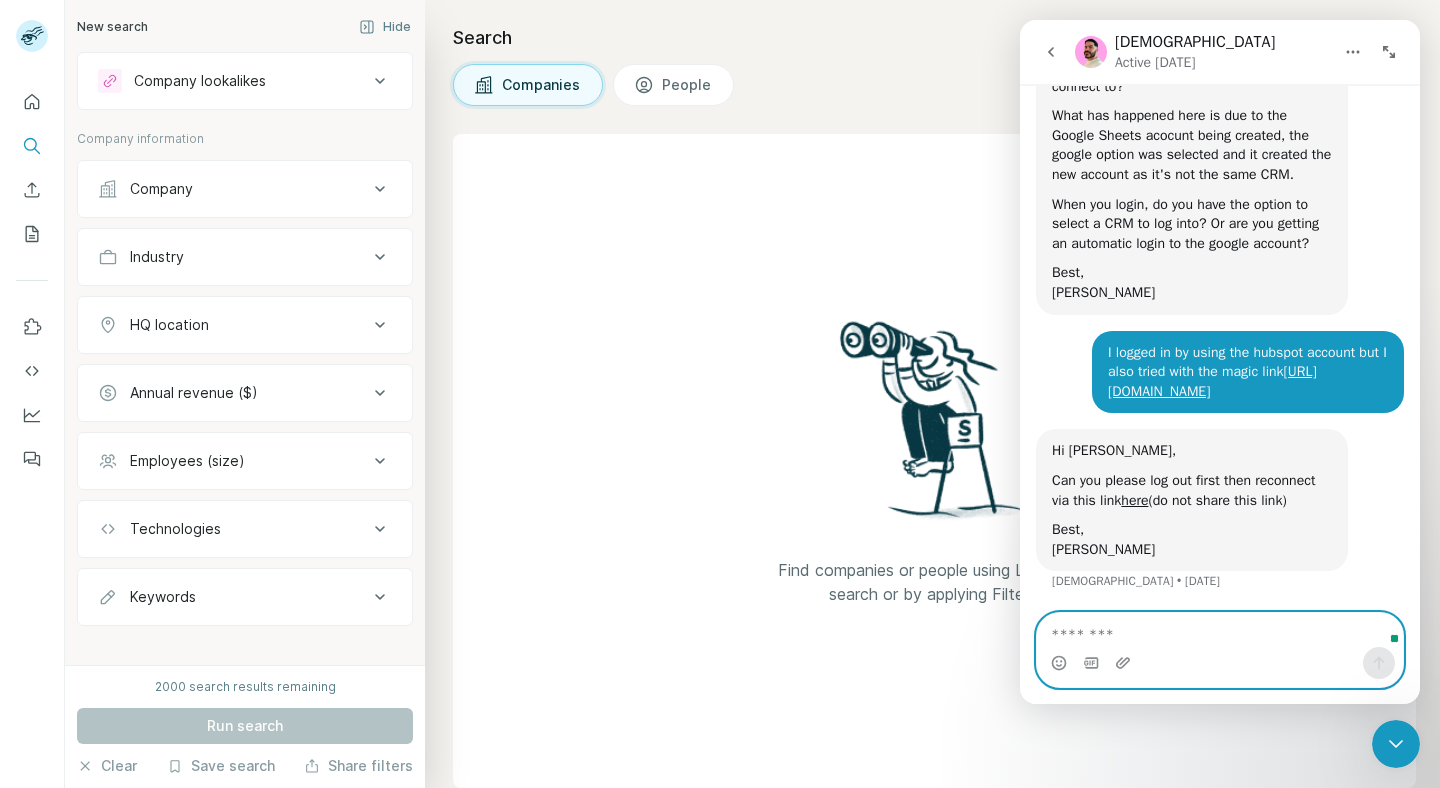 click at bounding box center (1220, 630) 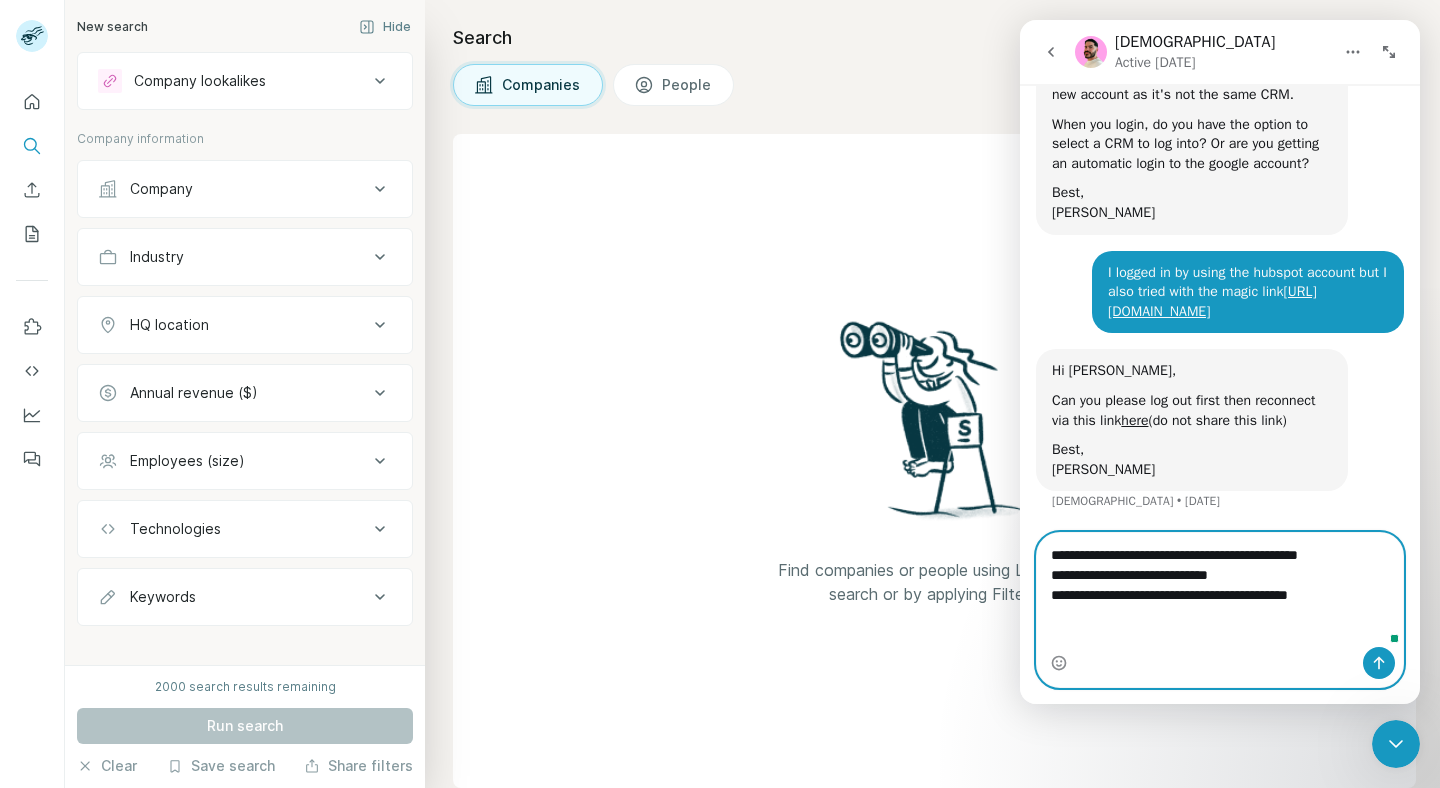 scroll, scrollTop: 9413, scrollLeft: 0, axis: vertical 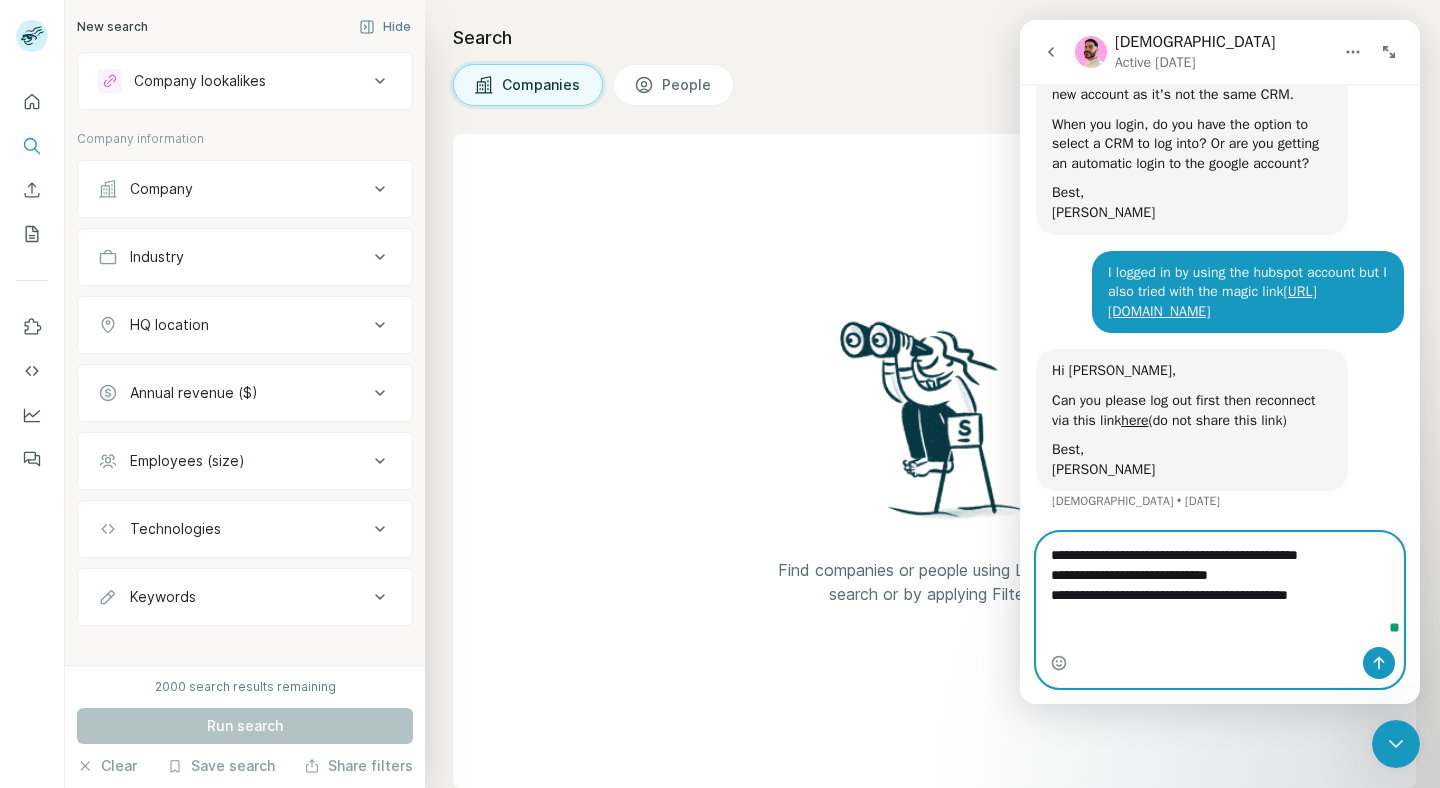 drag, startPoint x: 1294, startPoint y: 615, endPoint x: 1005, endPoint y: 615, distance: 289 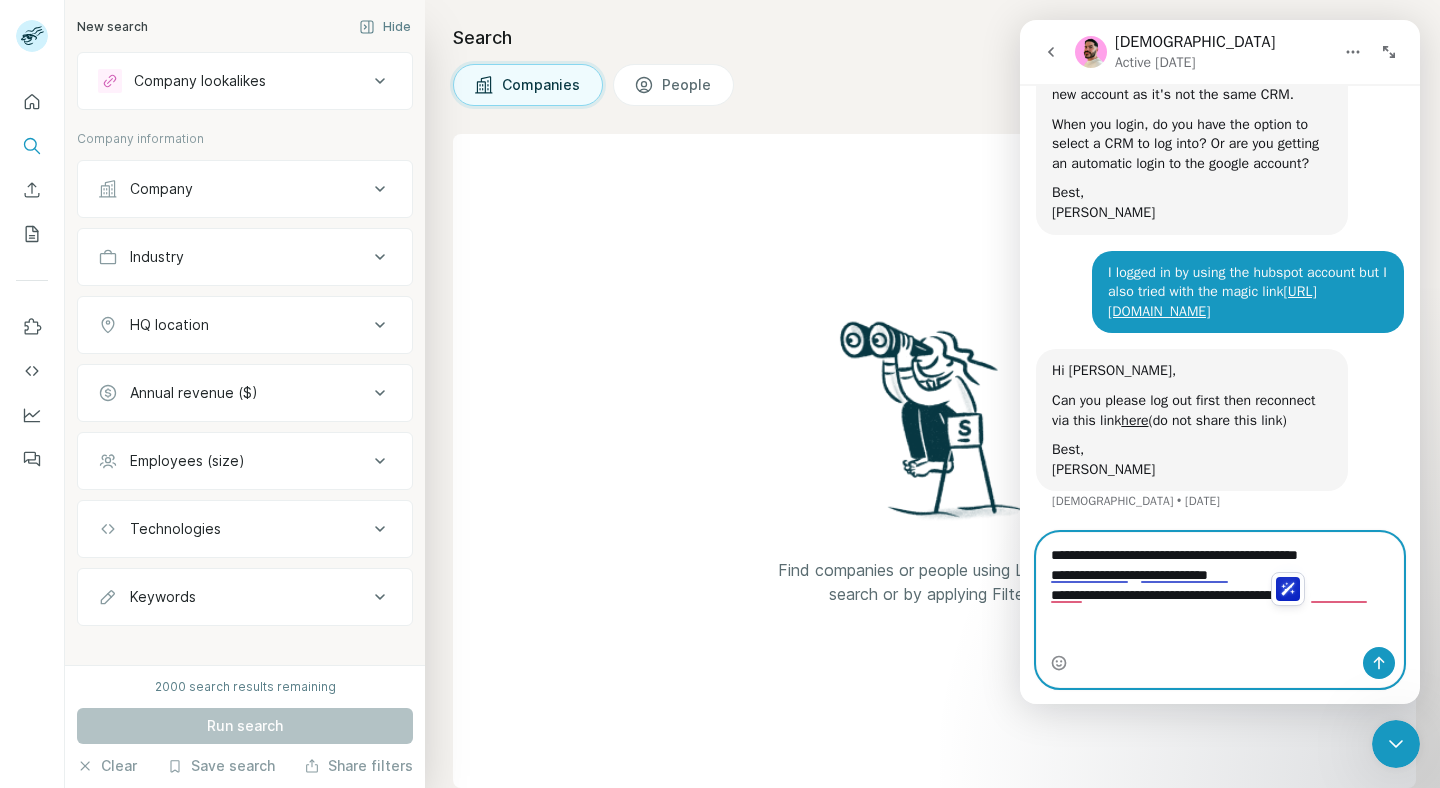 type on "**********" 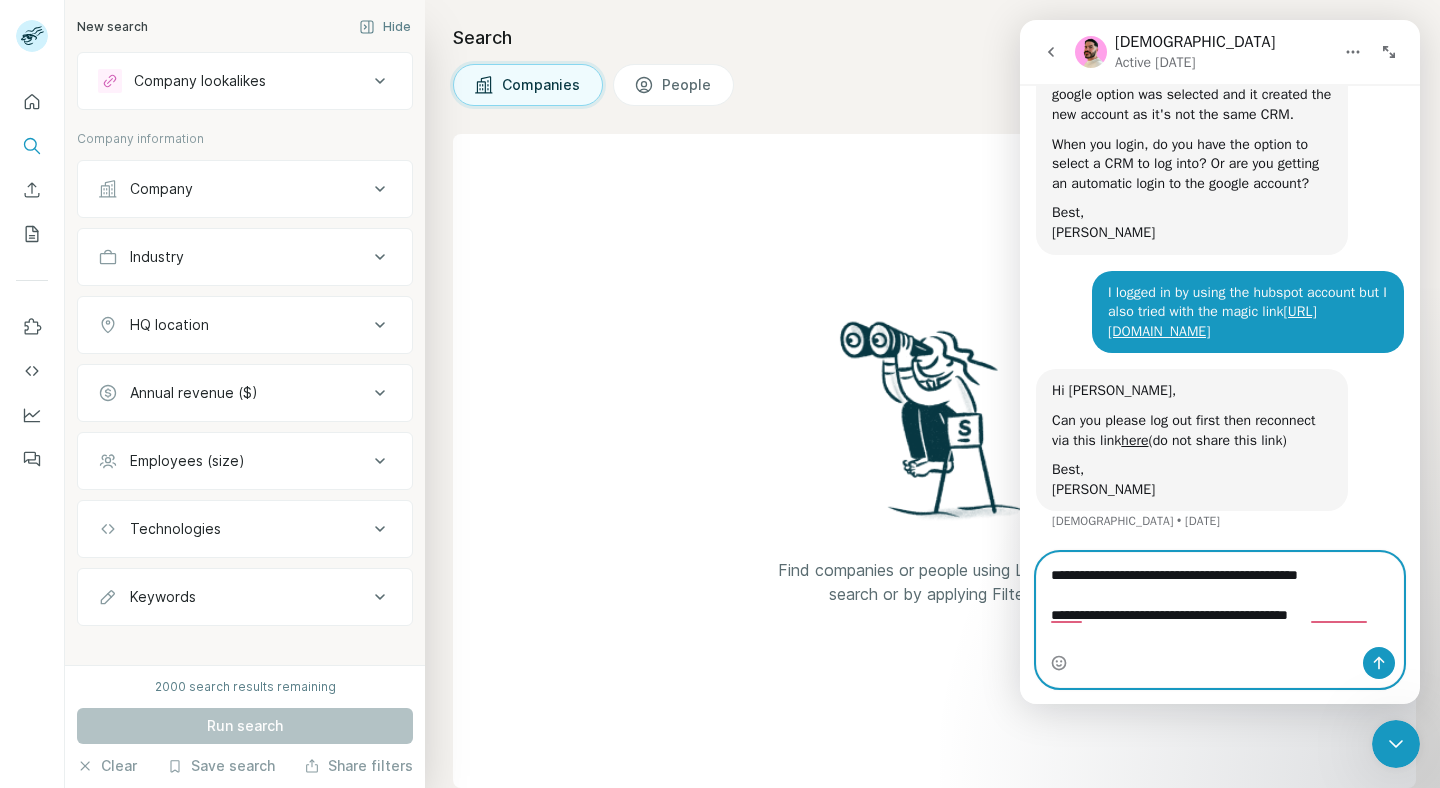 type 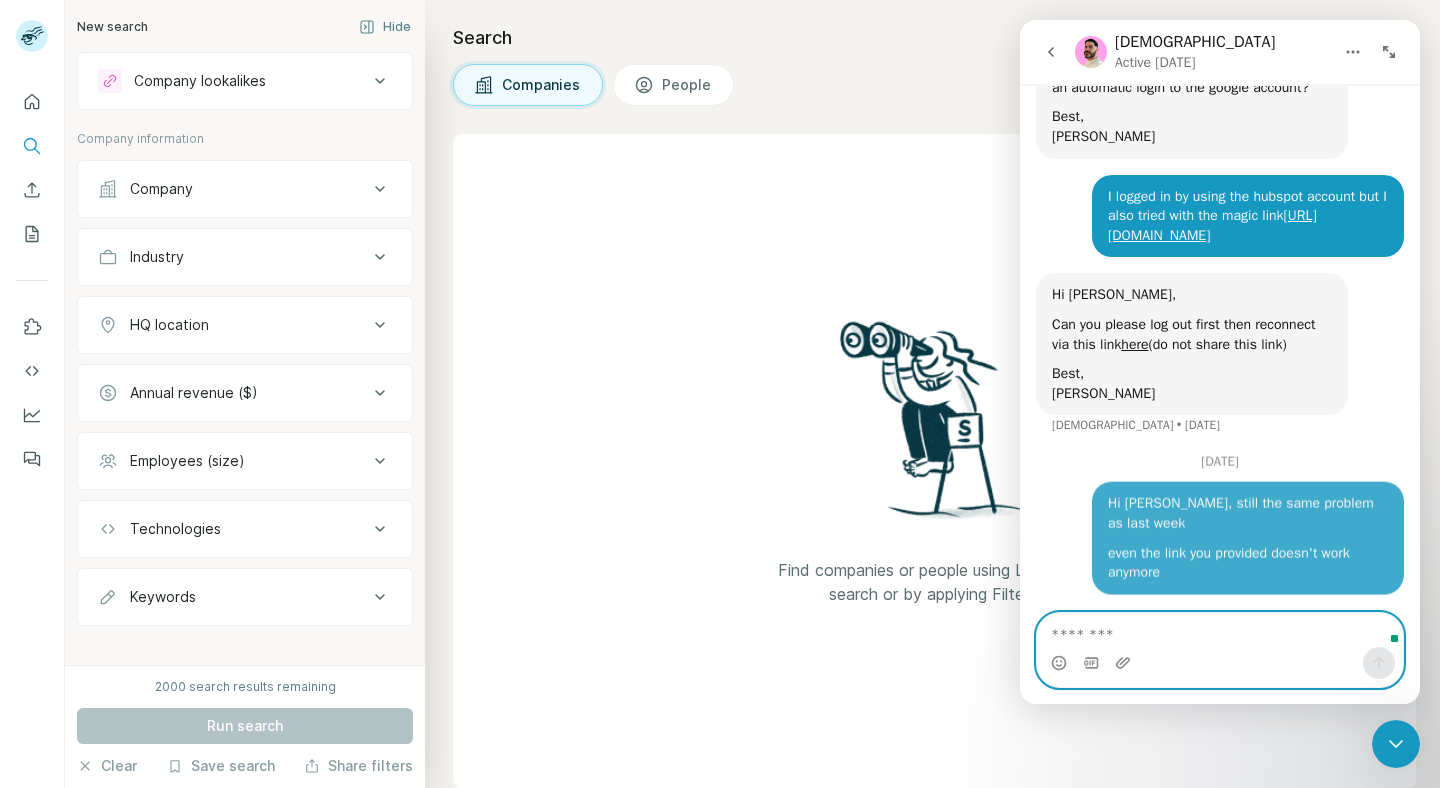 scroll, scrollTop: 9528, scrollLeft: 0, axis: vertical 